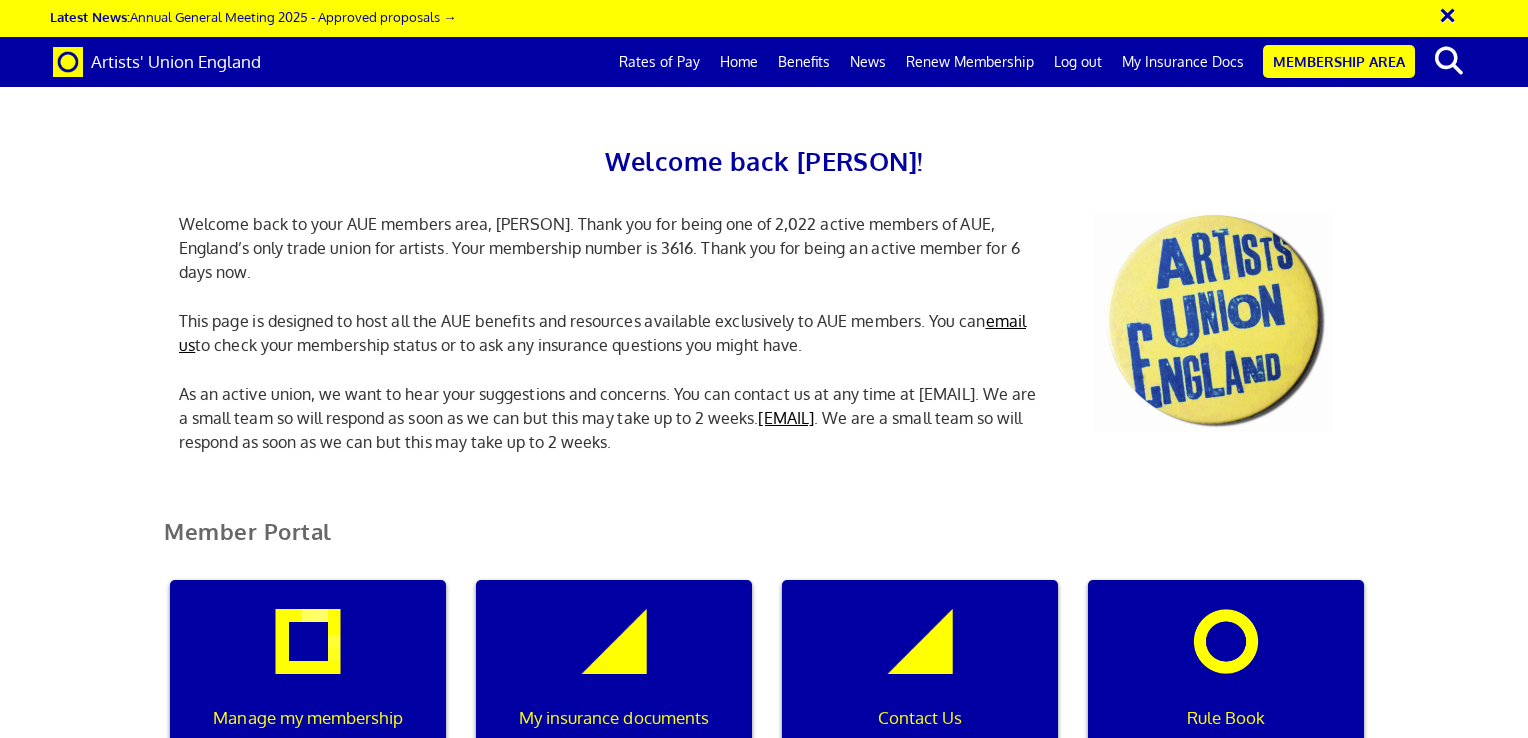scroll, scrollTop: 0, scrollLeft: 0, axis: both 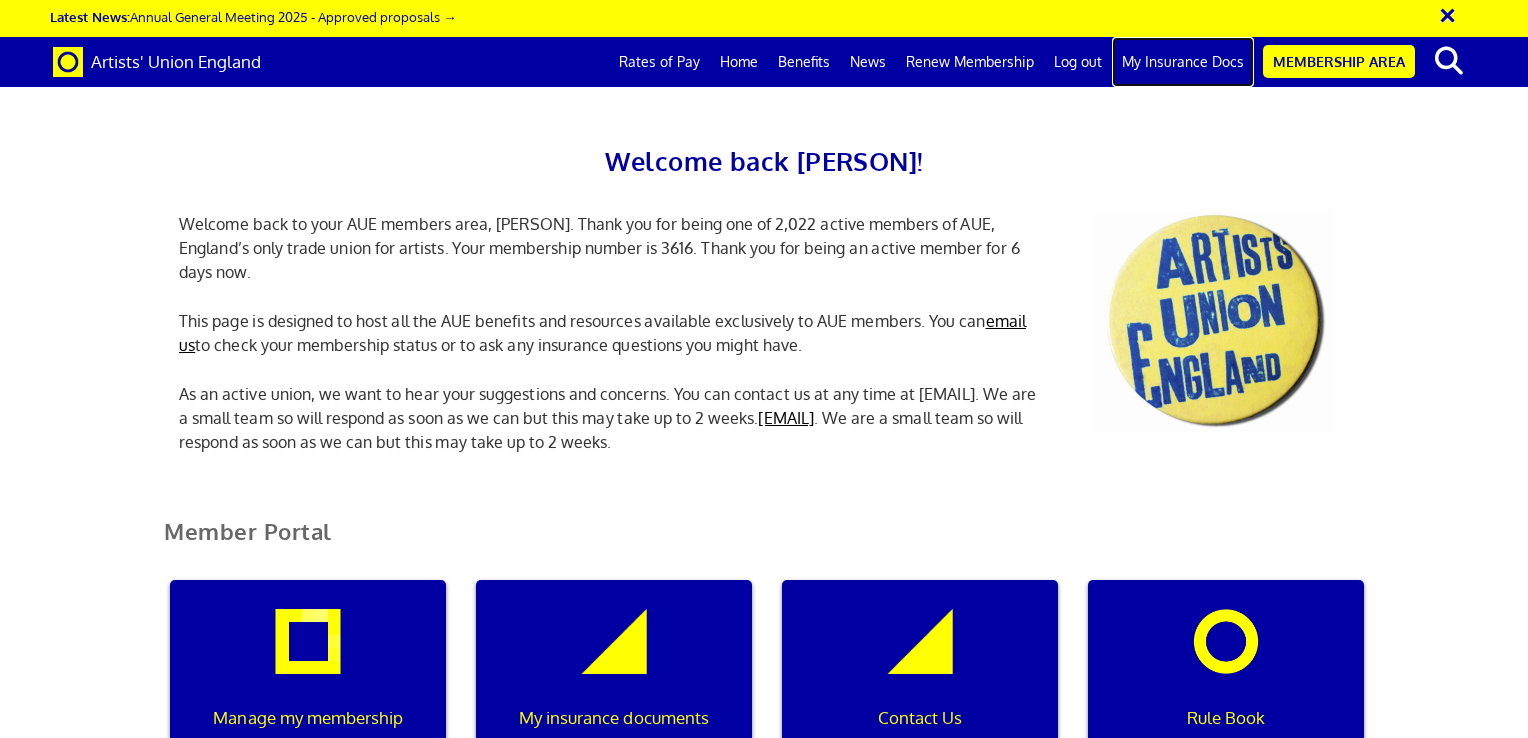 click on "My Insurance Docs" at bounding box center [1183, 62] 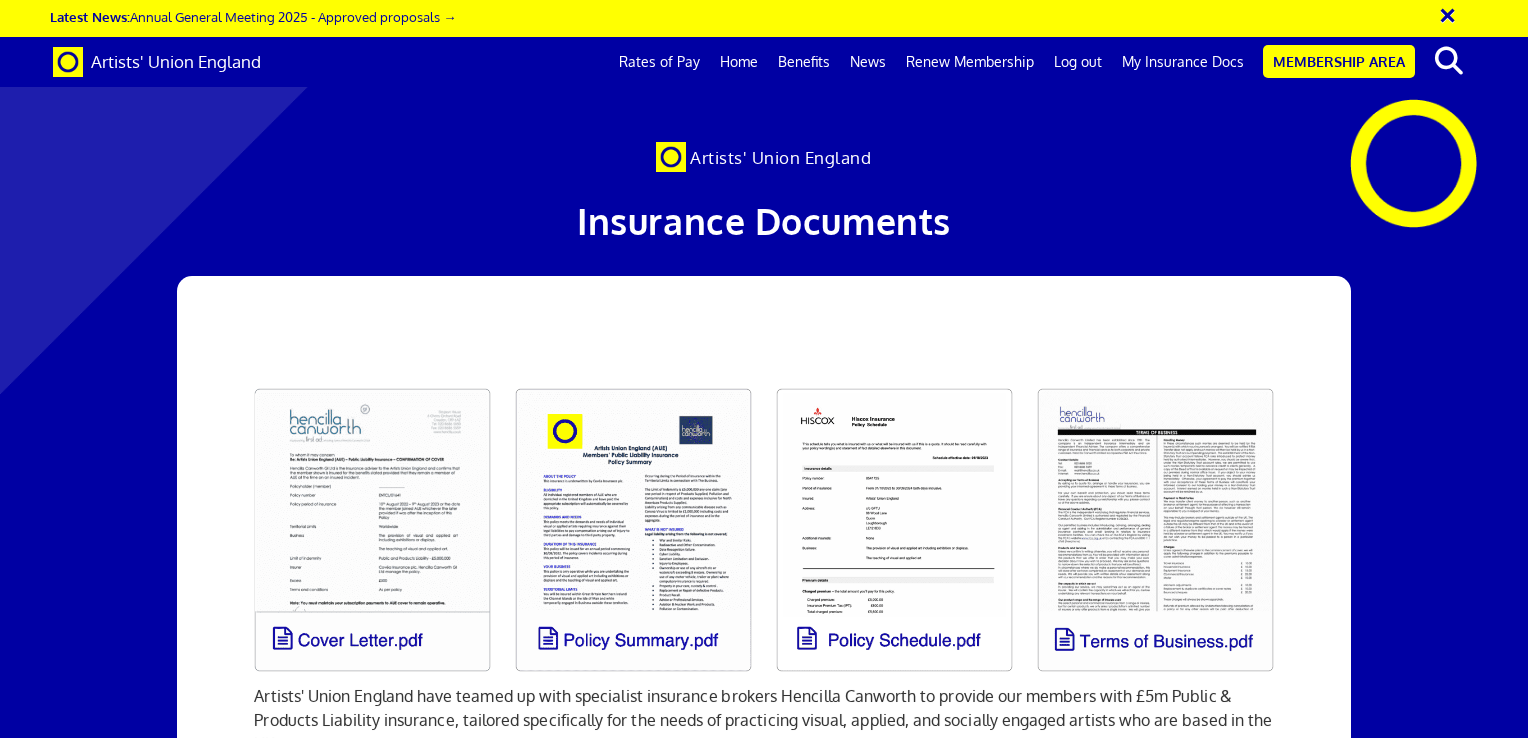 scroll, scrollTop: 0, scrollLeft: 0, axis: both 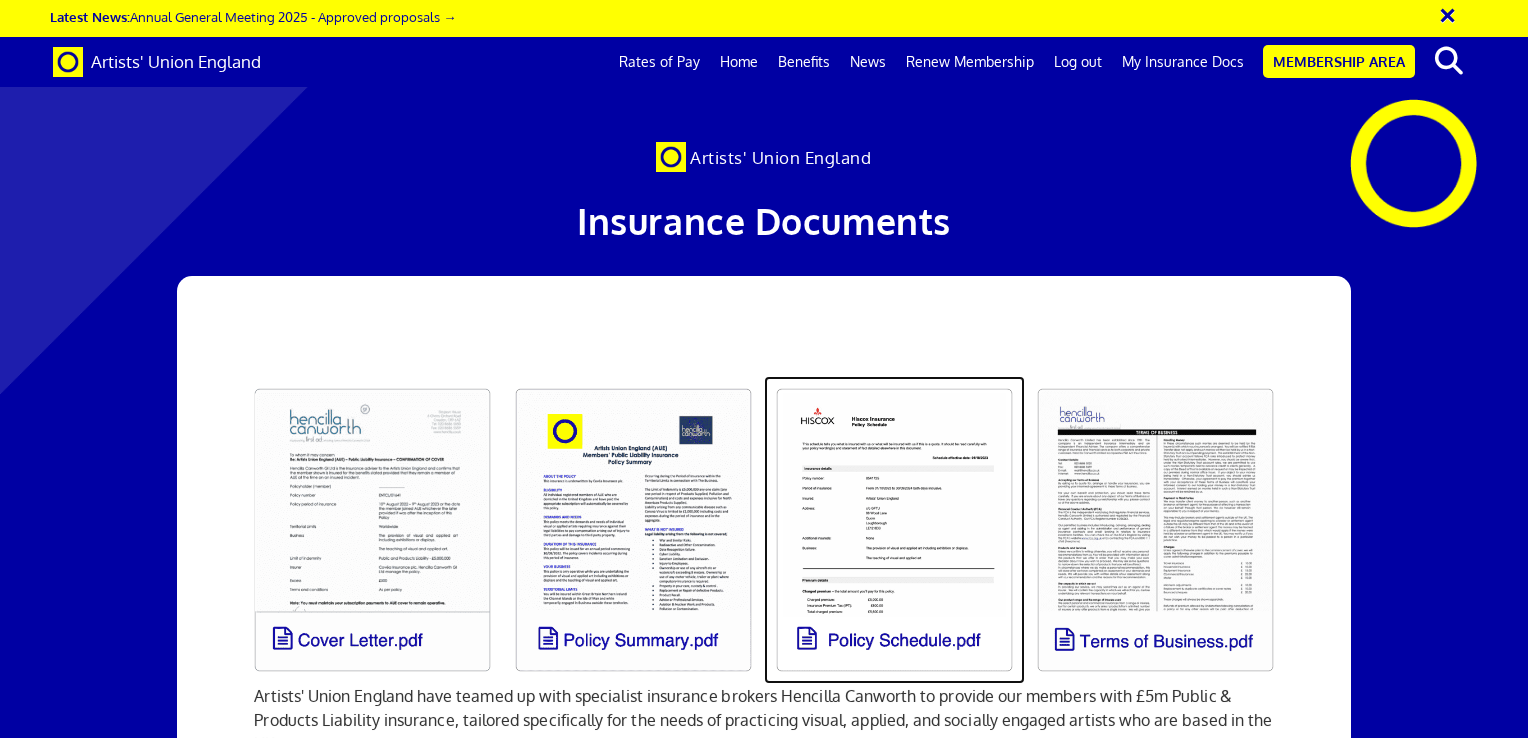 click at bounding box center (894, 530) 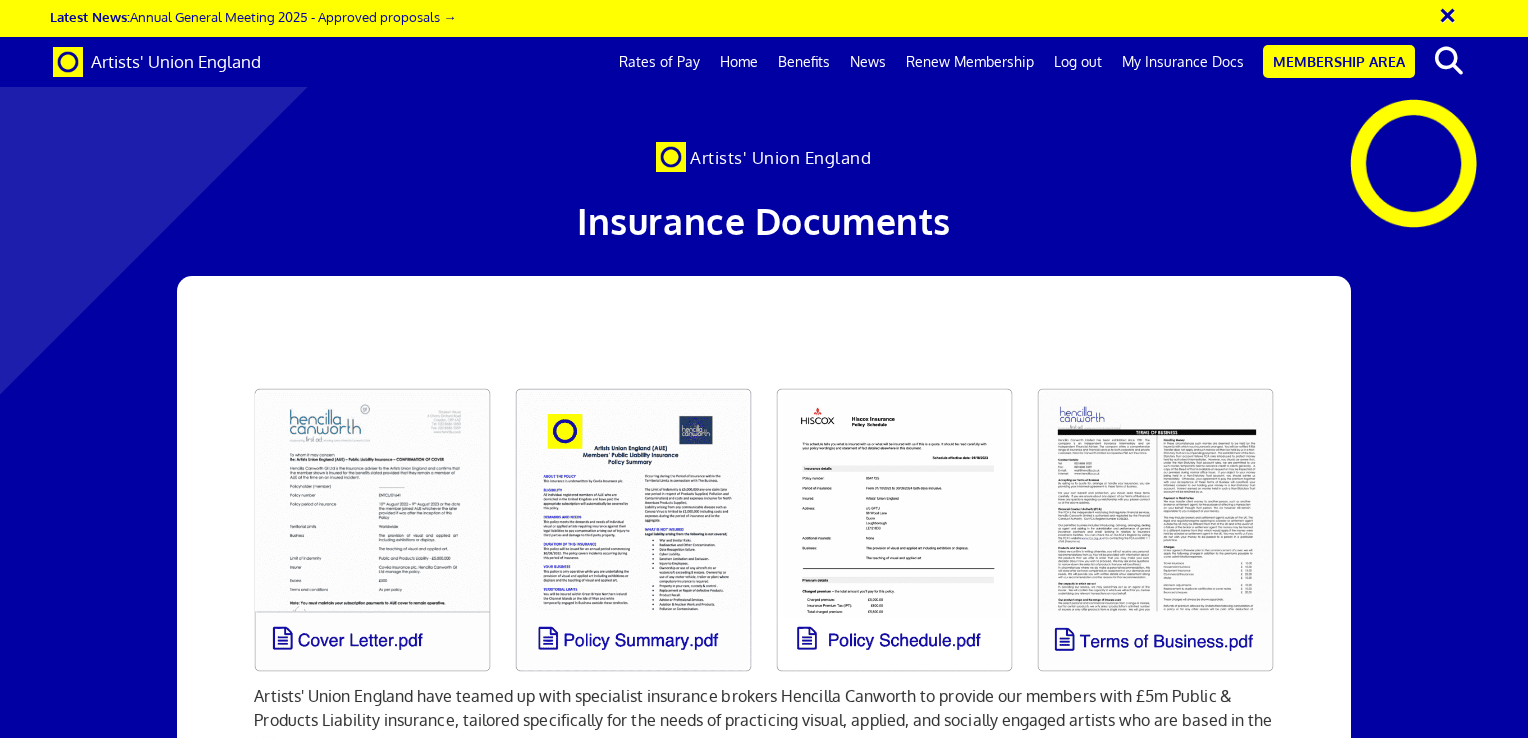 click on "login" at bounding box center [840, 915] 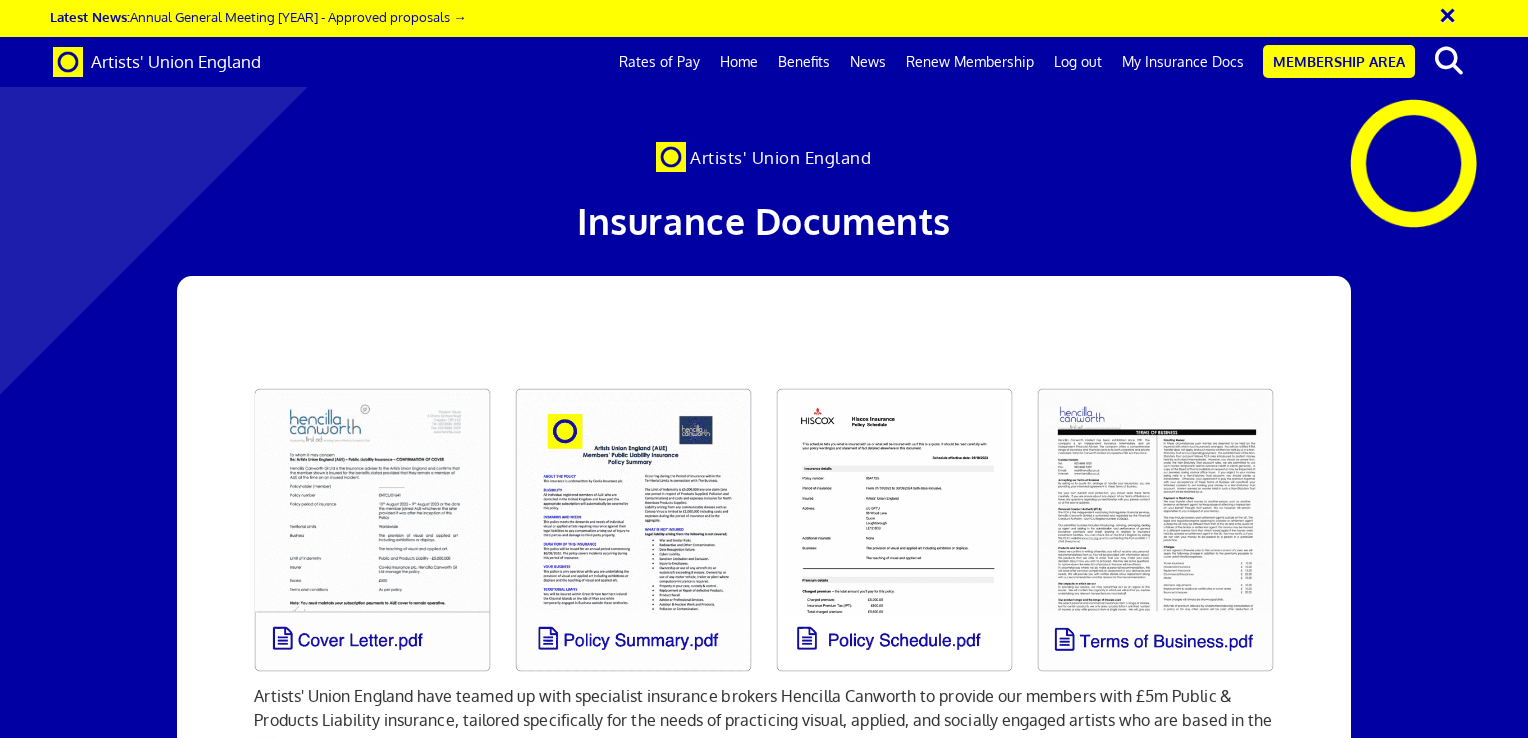 scroll, scrollTop: 0, scrollLeft: 0, axis: both 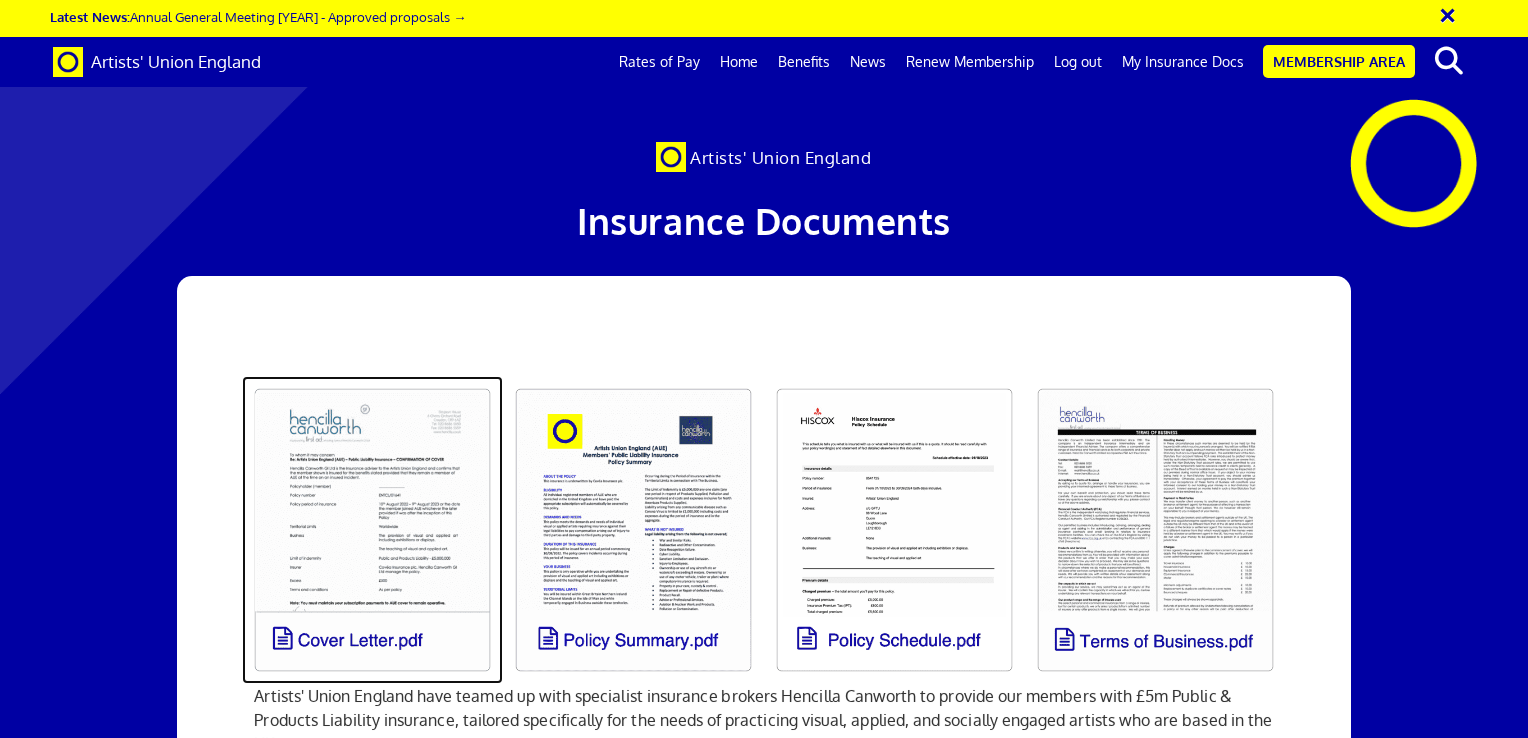click at bounding box center [372, 530] 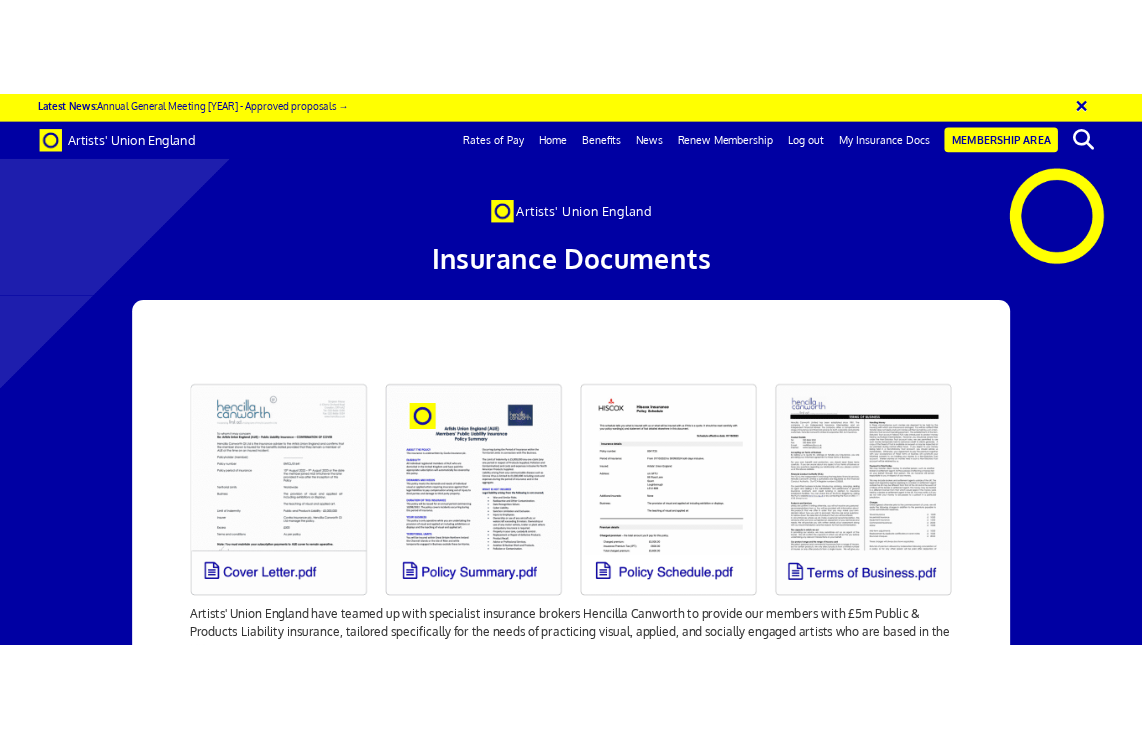scroll, scrollTop: 0, scrollLeft: 0, axis: both 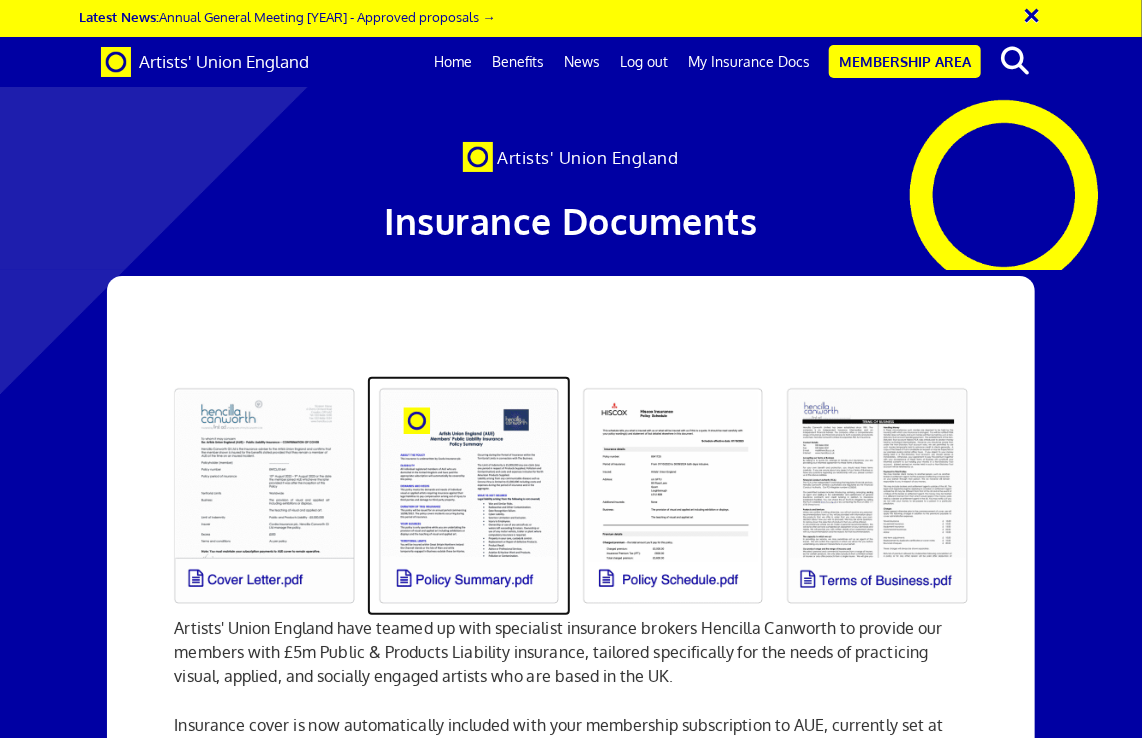 click at bounding box center (469, 496) 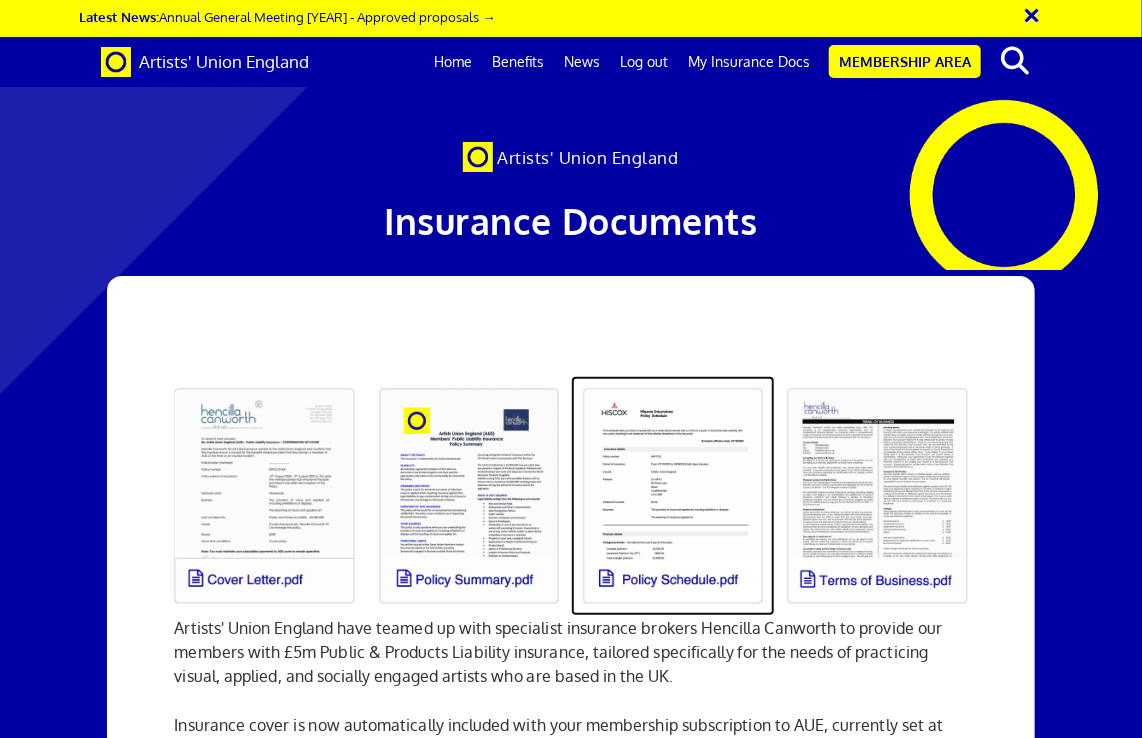 click at bounding box center [673, 496] 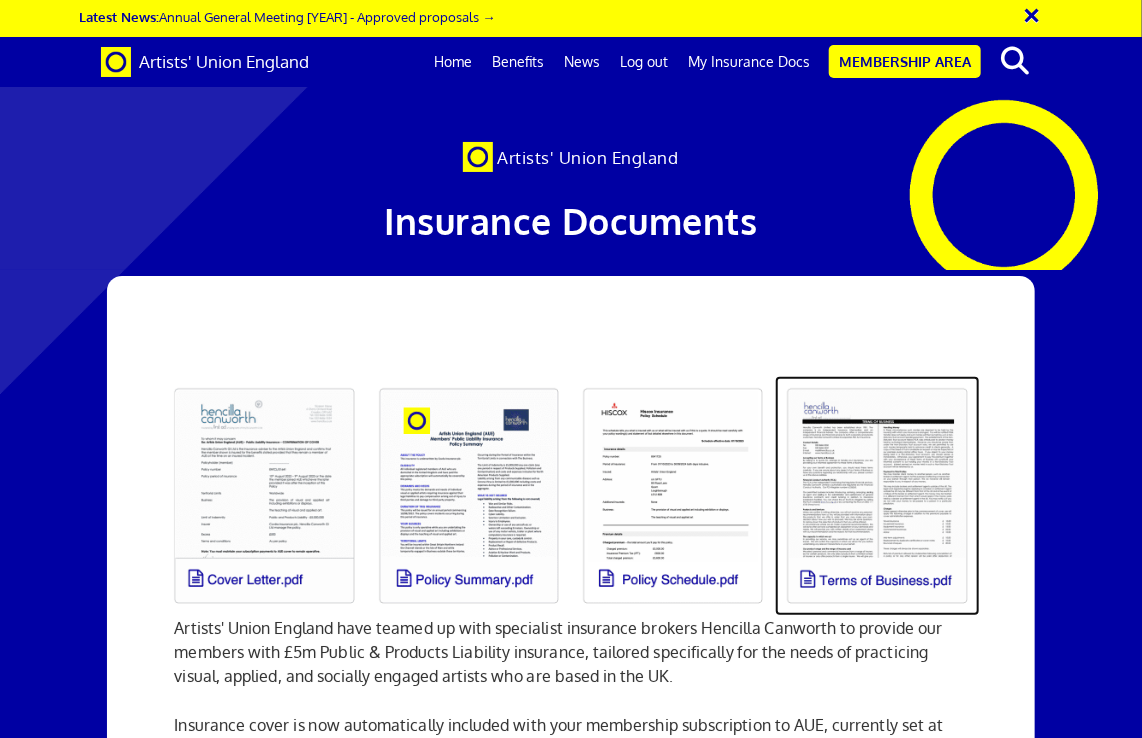 click at bounding box center [877, 496] 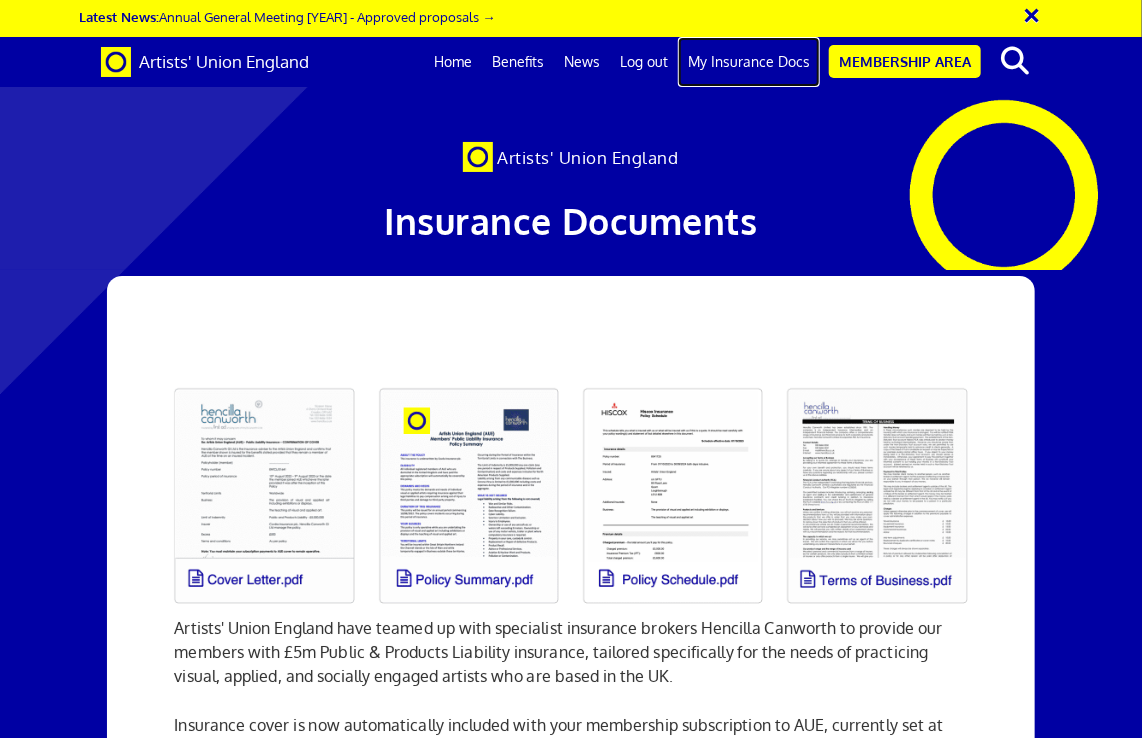 click on "My Insurance Docs" at bounding box center (749, 62) 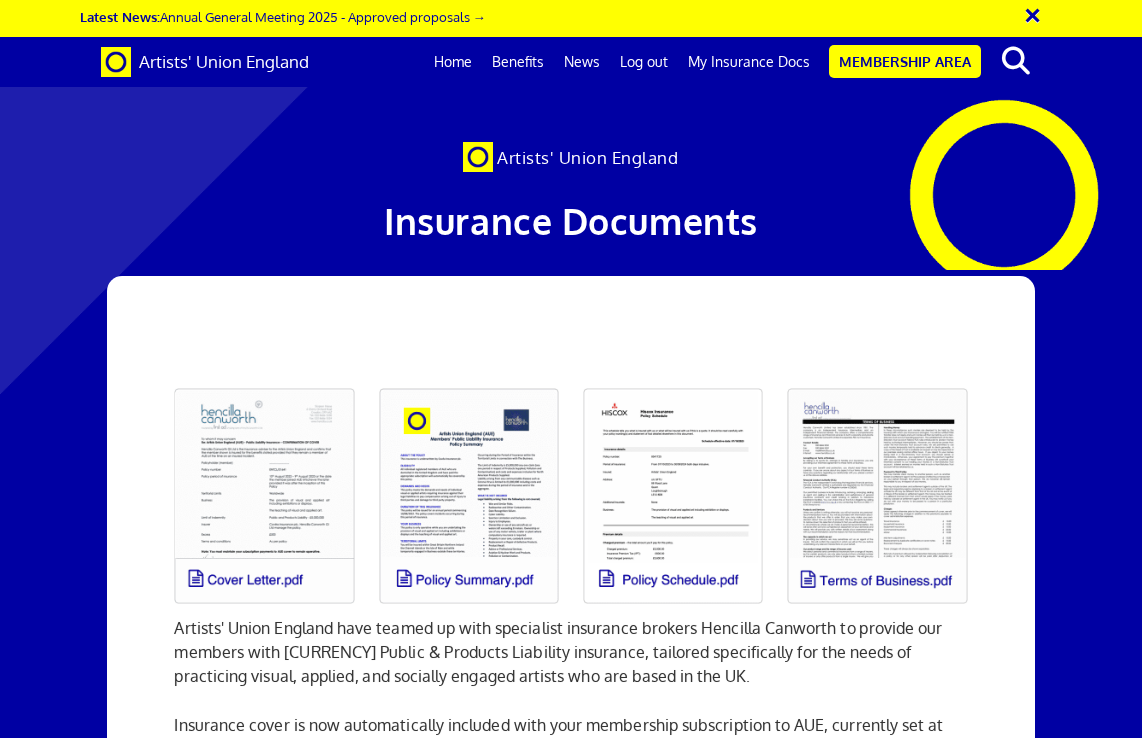 scroll, scrollTop: 0, scrollLeft: 0, axis: both 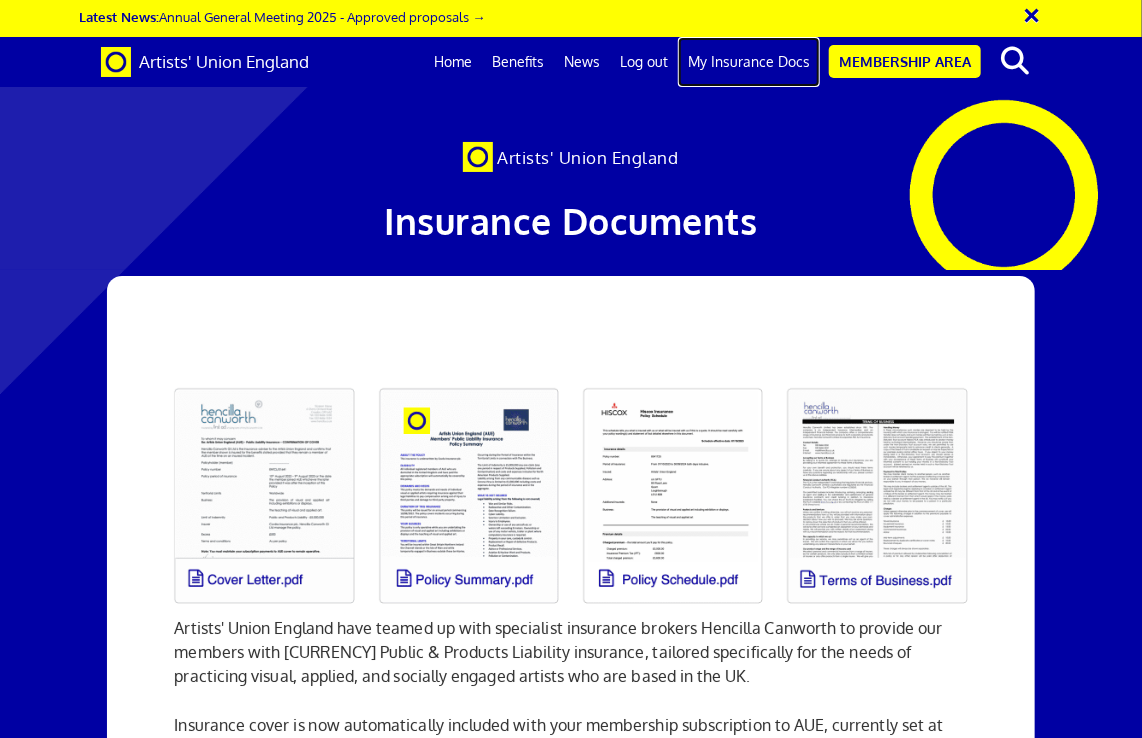 click on "My Insurance Docs" at bounding box center (749, 62) 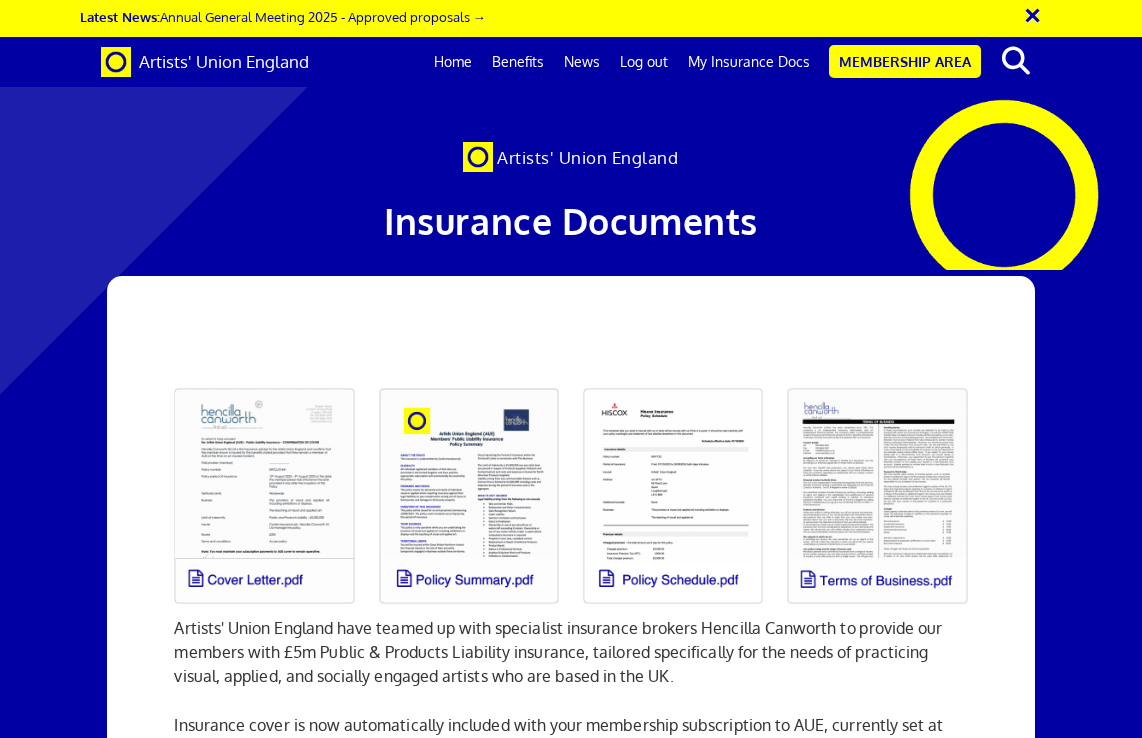 scroll, scrollTop: 0, scrollLeft: 0, axis: both 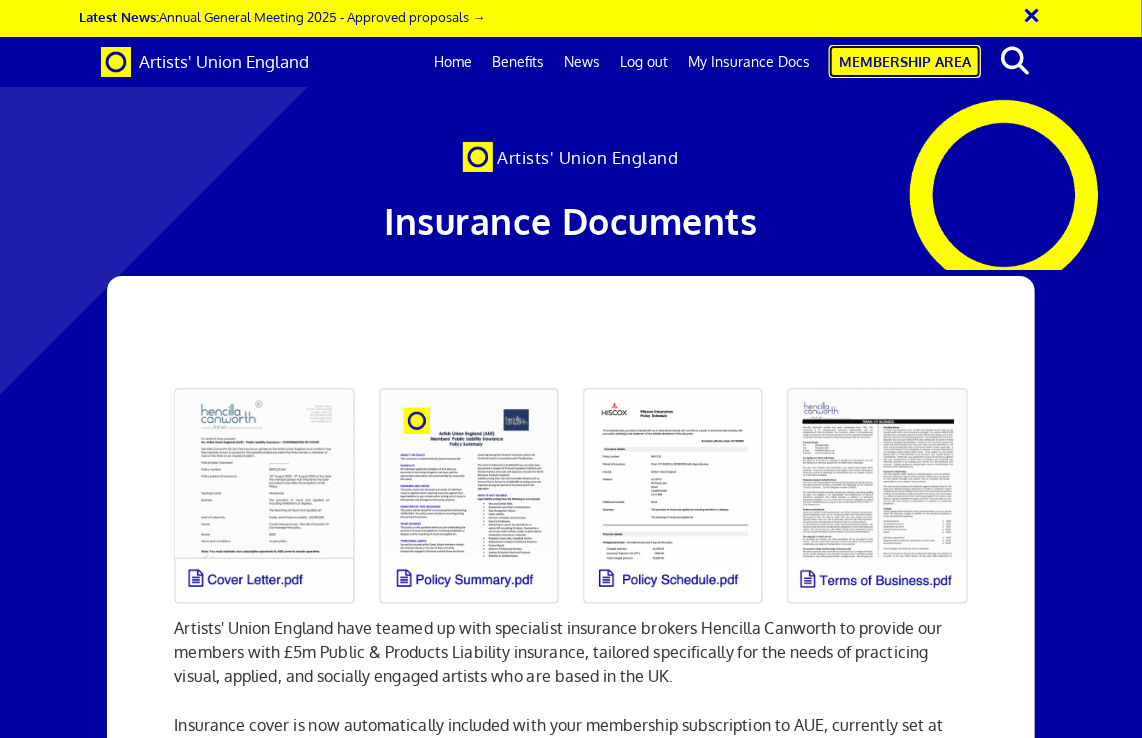 click on "Membership Area" at bounding box center [905, 61] 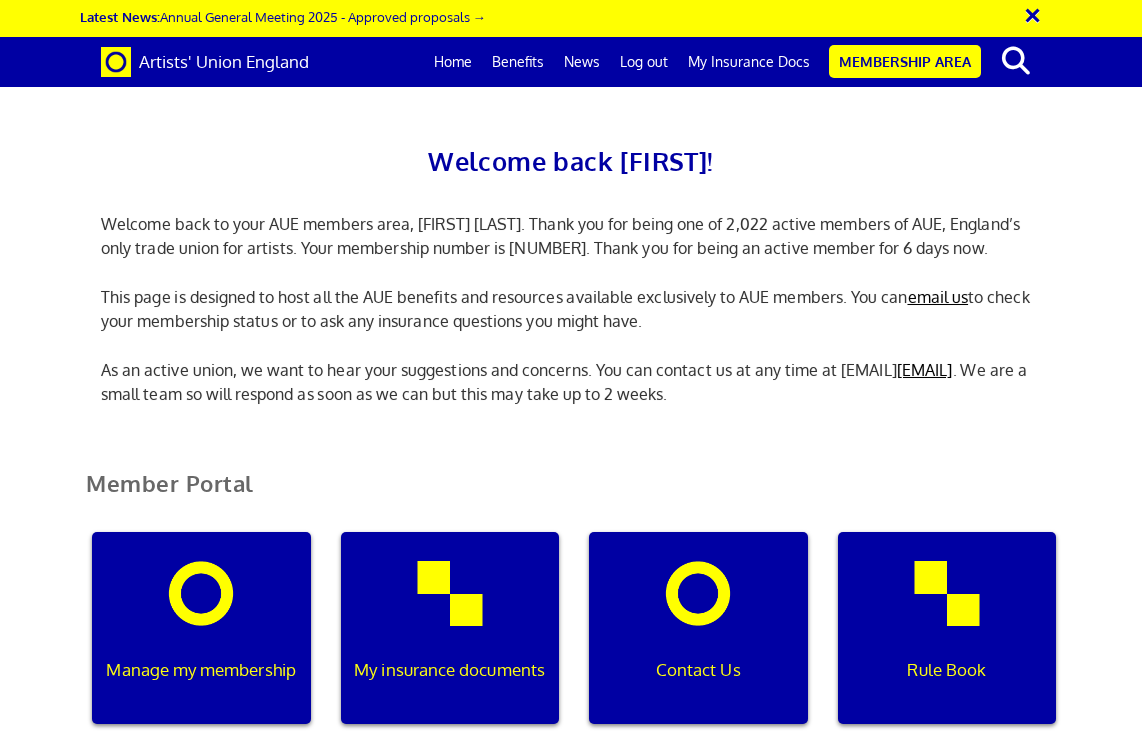 scroll, scrollTop: 0, scrollLeft: 0, axis: both 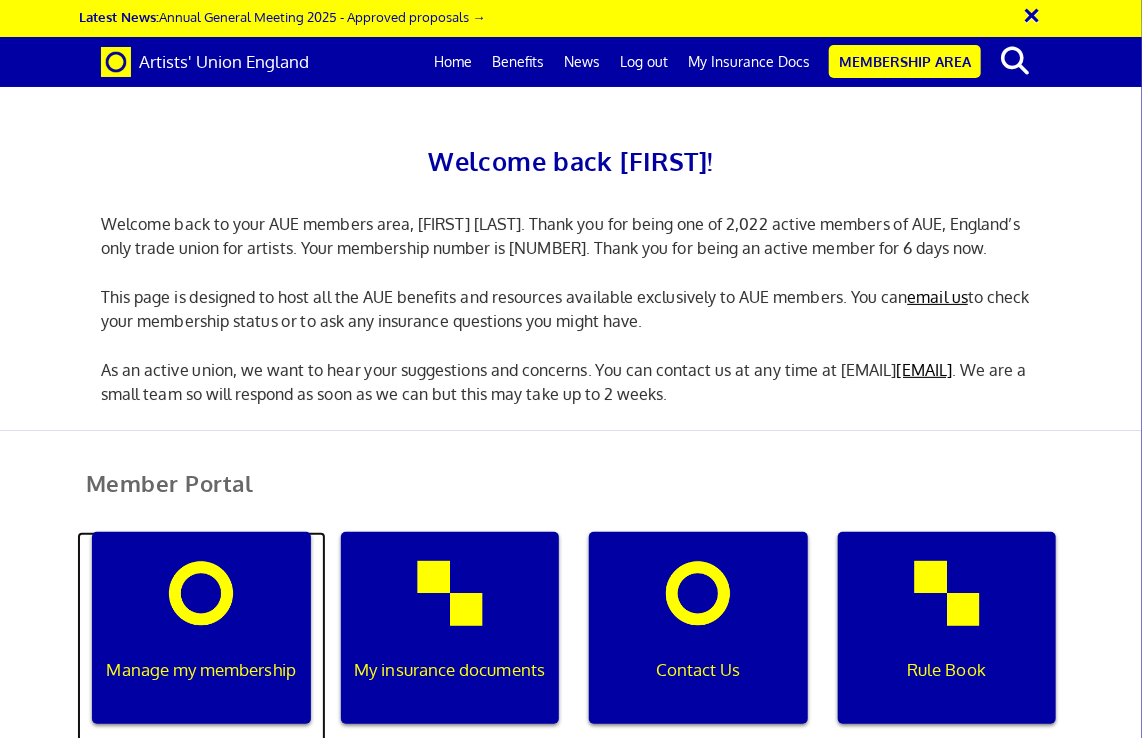 click on "Manage my membership" at bounding box center [201, 628] 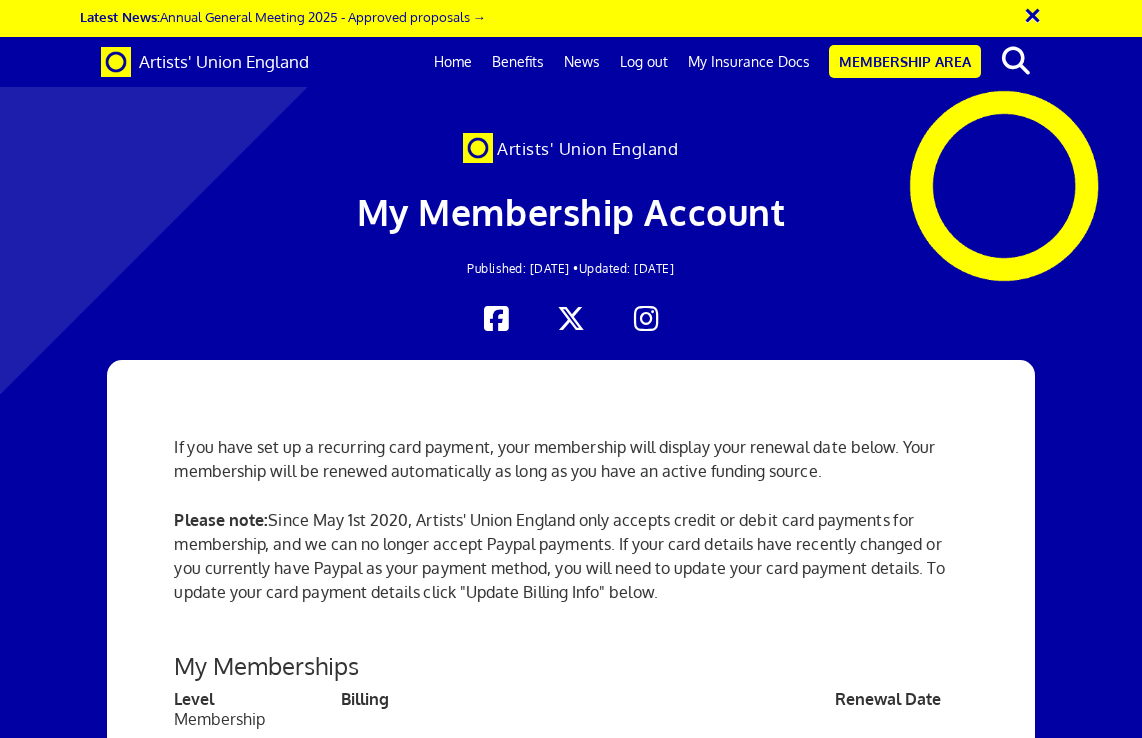 scroll, scrollTop: 0, scrollLeft: 0, axis: both 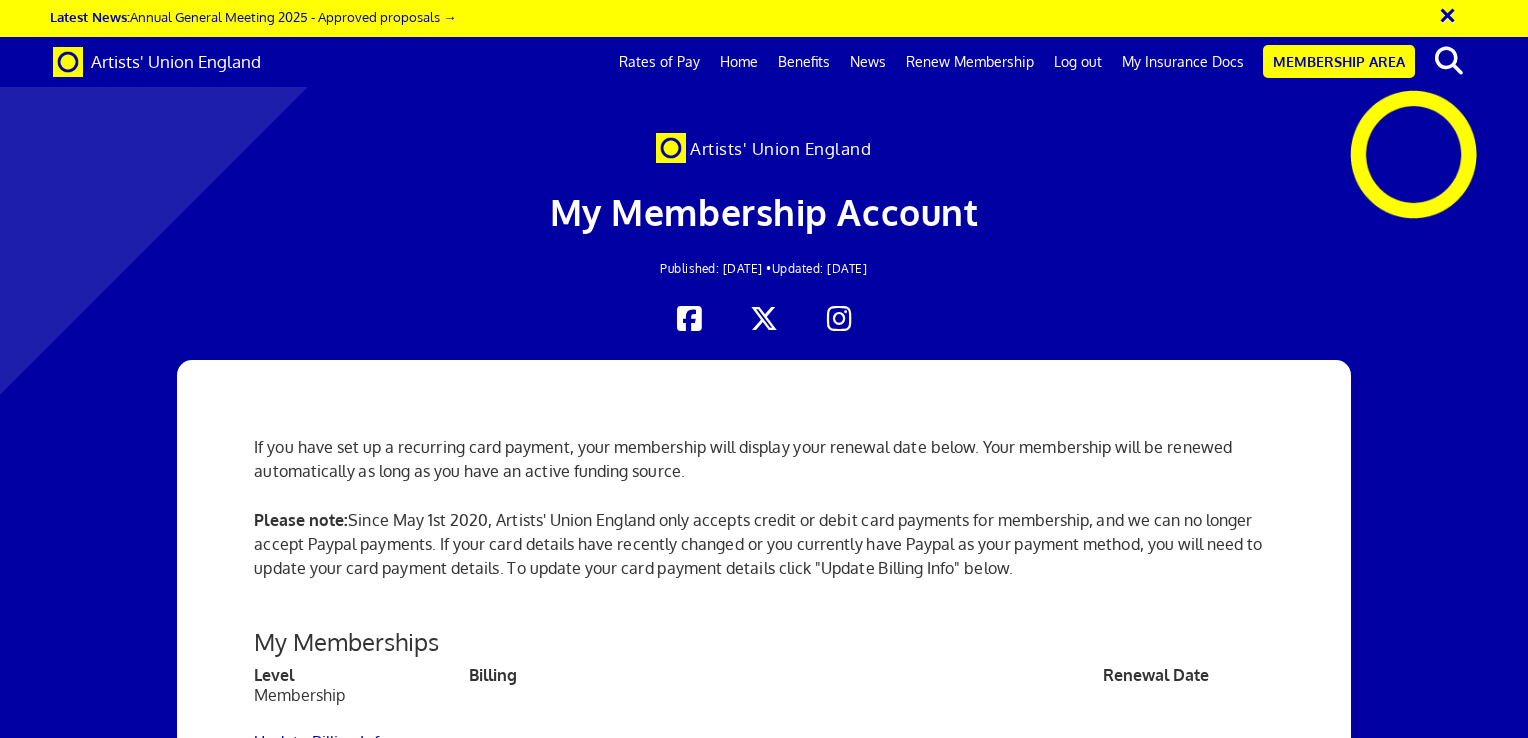 click at bounding box center [764, 875] 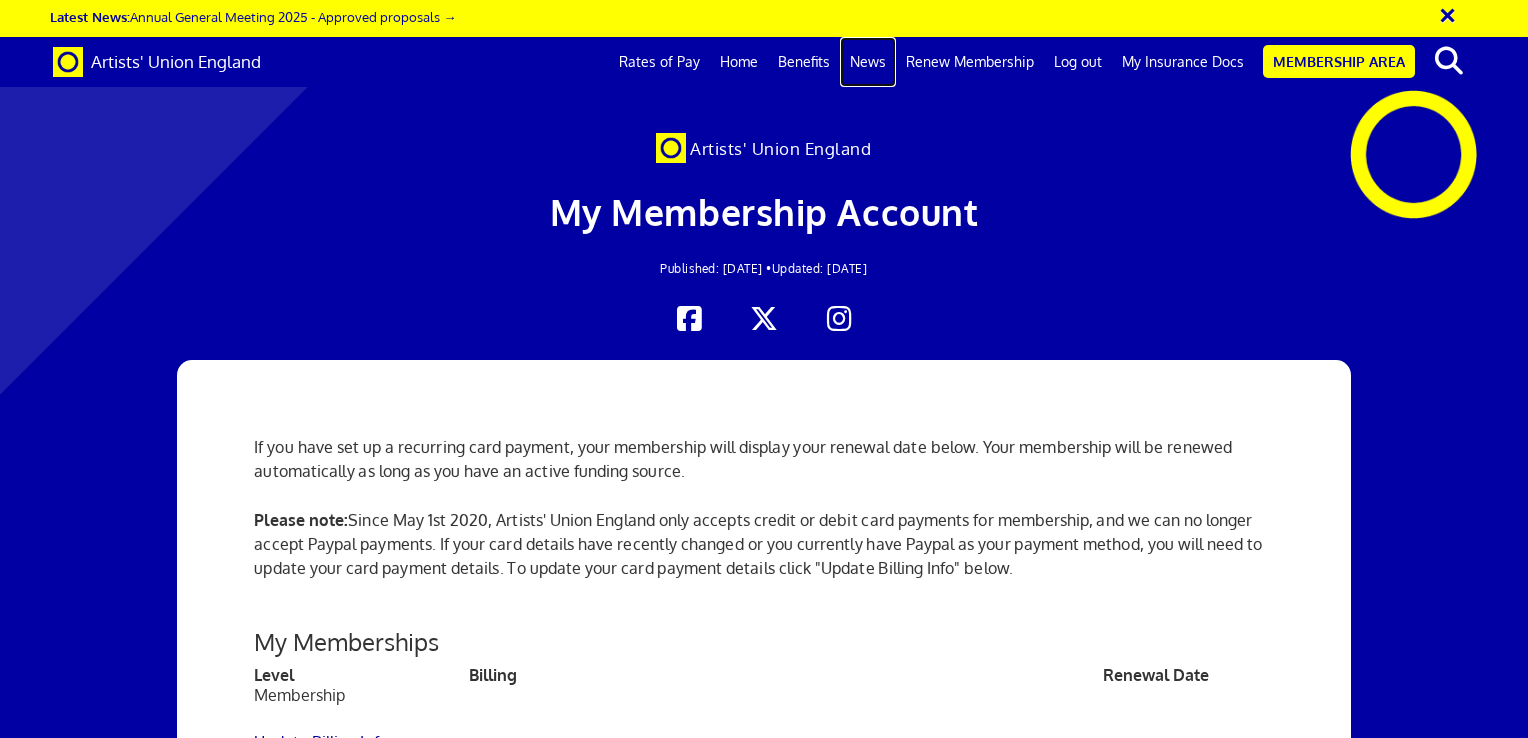 click on "News" at bounding box center (868, 62) 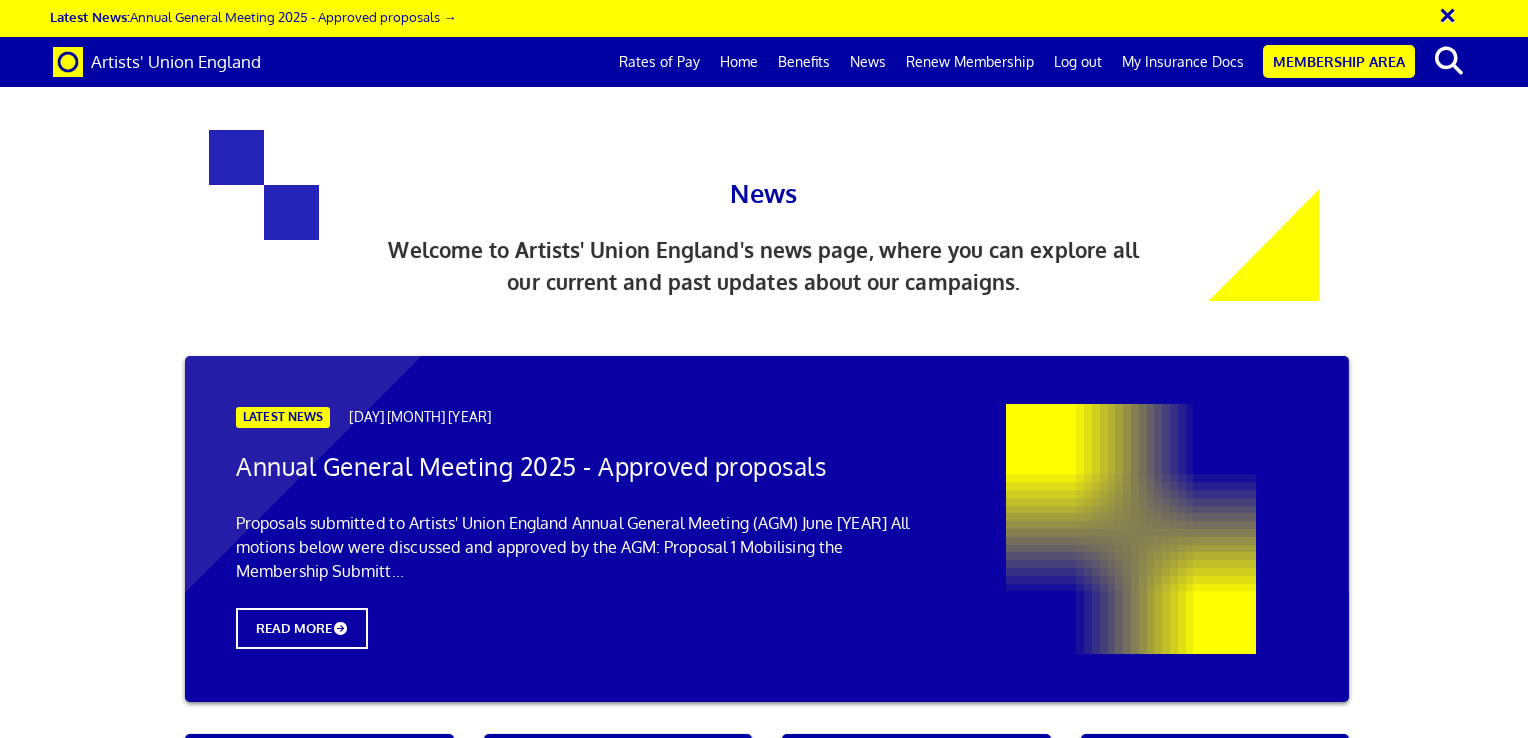 scroll, scrollTop: 0, scrollLeft: 0, axis: both 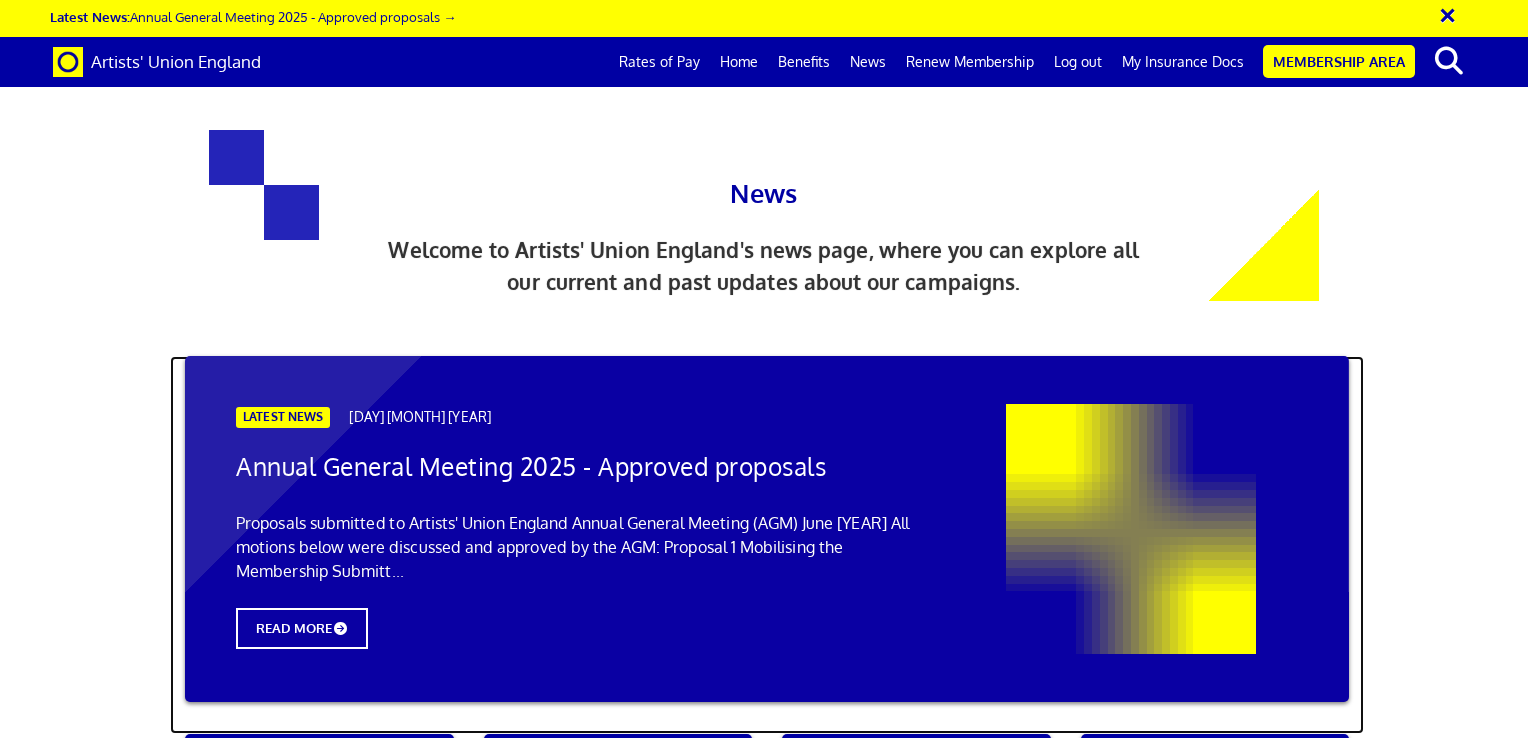 click on "LATEST NEWS       02 July 2025
Annual General Meeting 2025 - Approved proposals
Proposals submitted to Artists' Union England Annual General Meeting (AGM) June 2025
All motions below were discussed and approved by the AGM:
Proposal 1 Mobilising the Membership
Submitt...
READ MORE" at bounding box center [585, 526] 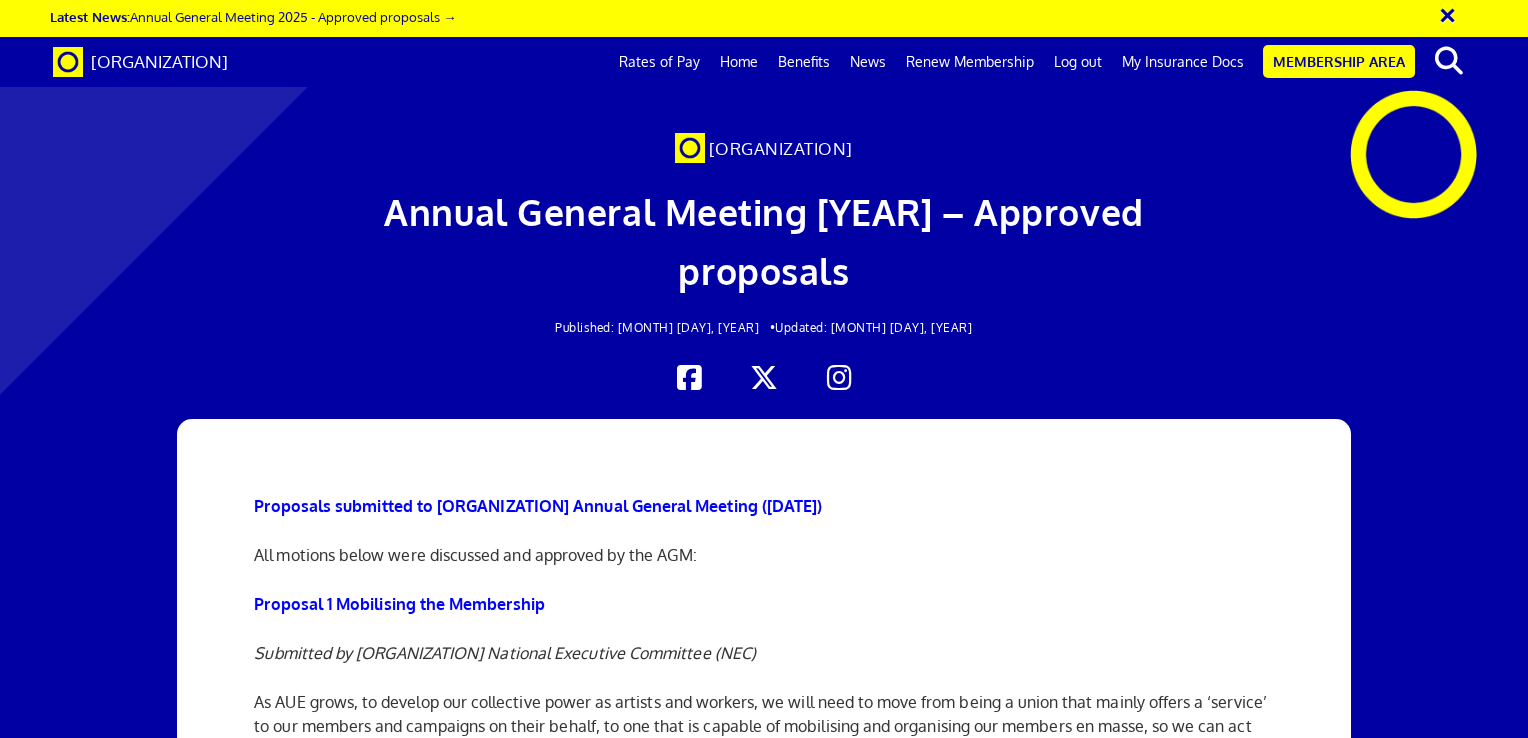 scroll, scrollTop: 80, scrollLeft: 0, axis: vertical 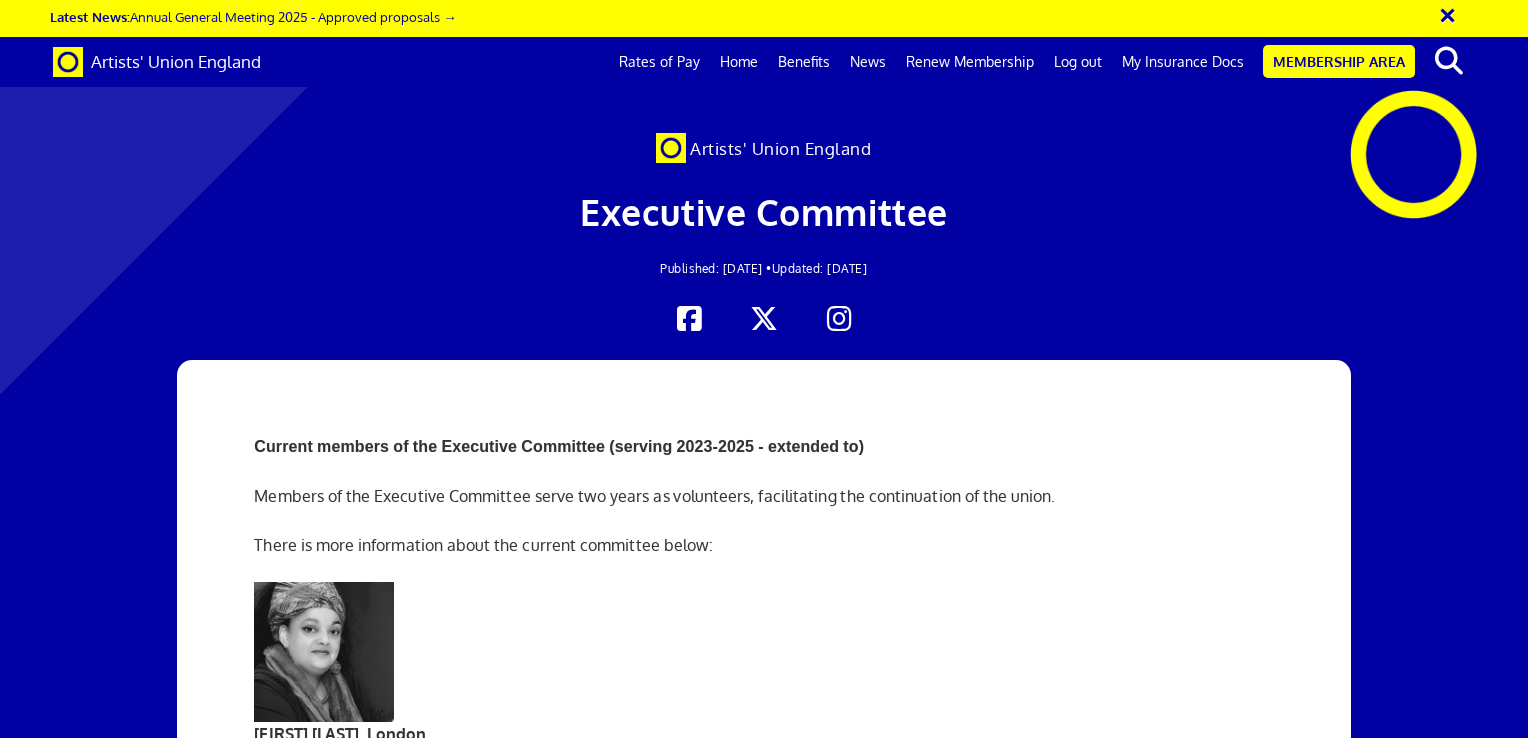 click on "'We need a union for art practitioners, to represent artists, to expose and fight the exploitation and underpayment of artists and protect their rights as workers. We need AUE to lobby Arts Funding institutions and highlight areas of improvement, and above all to ensure that all diverse groups within our communities are represented and celebrated, as artists and as viewers and participants.'" at bounding box center (763, 1758) 